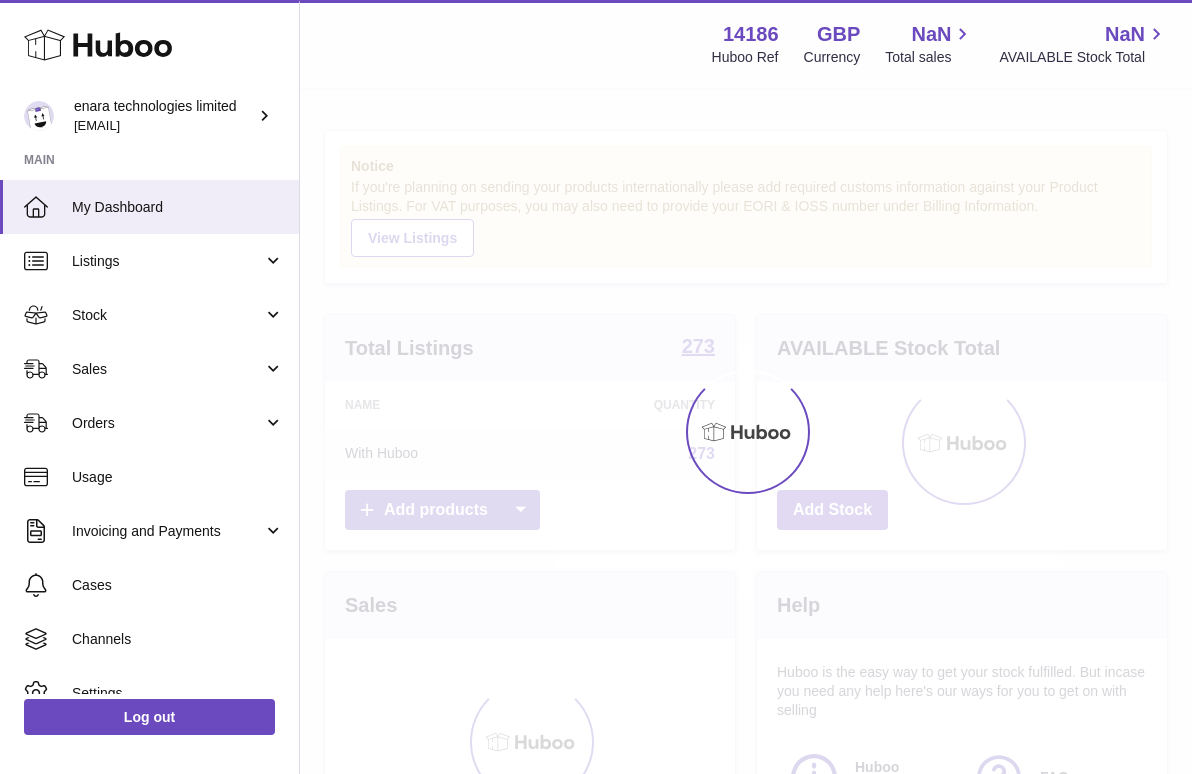 scroll, scrollTop: 0, scrollLeft: 0, axis: both 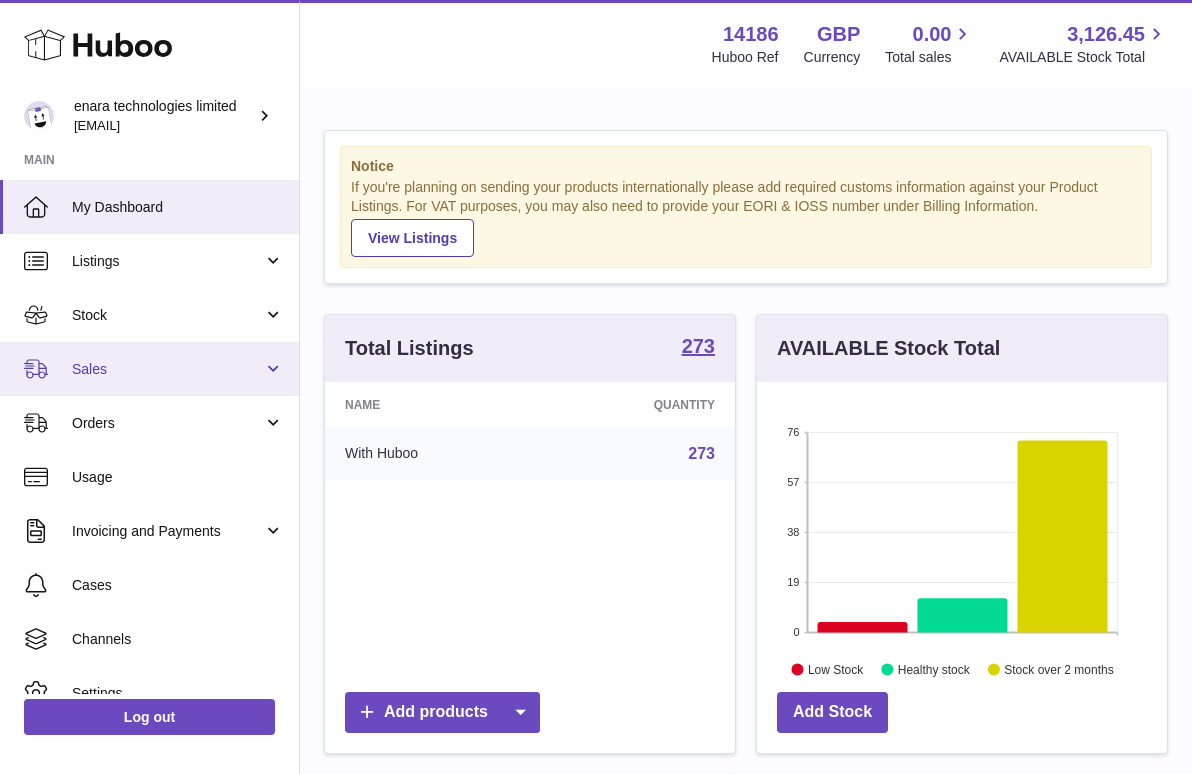 click on "Sales" at bounding box center [167, 369] 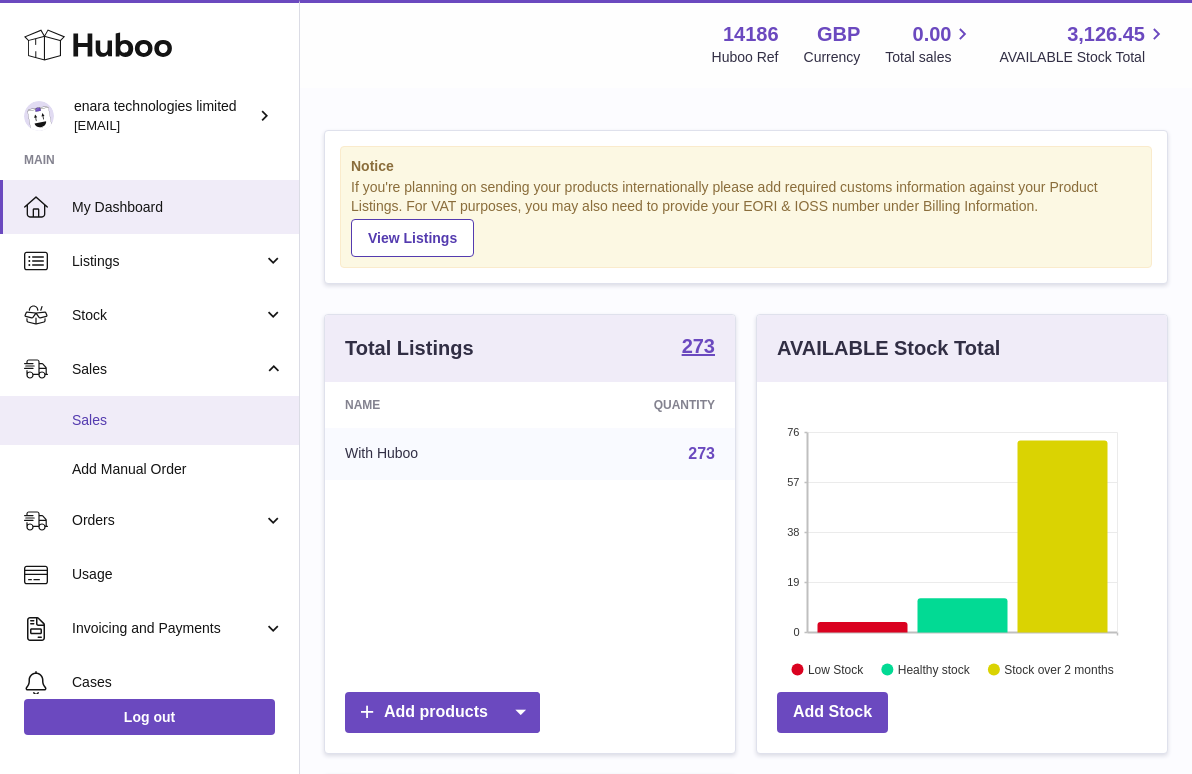 click on "Sales" at bounding box center (178, 420) 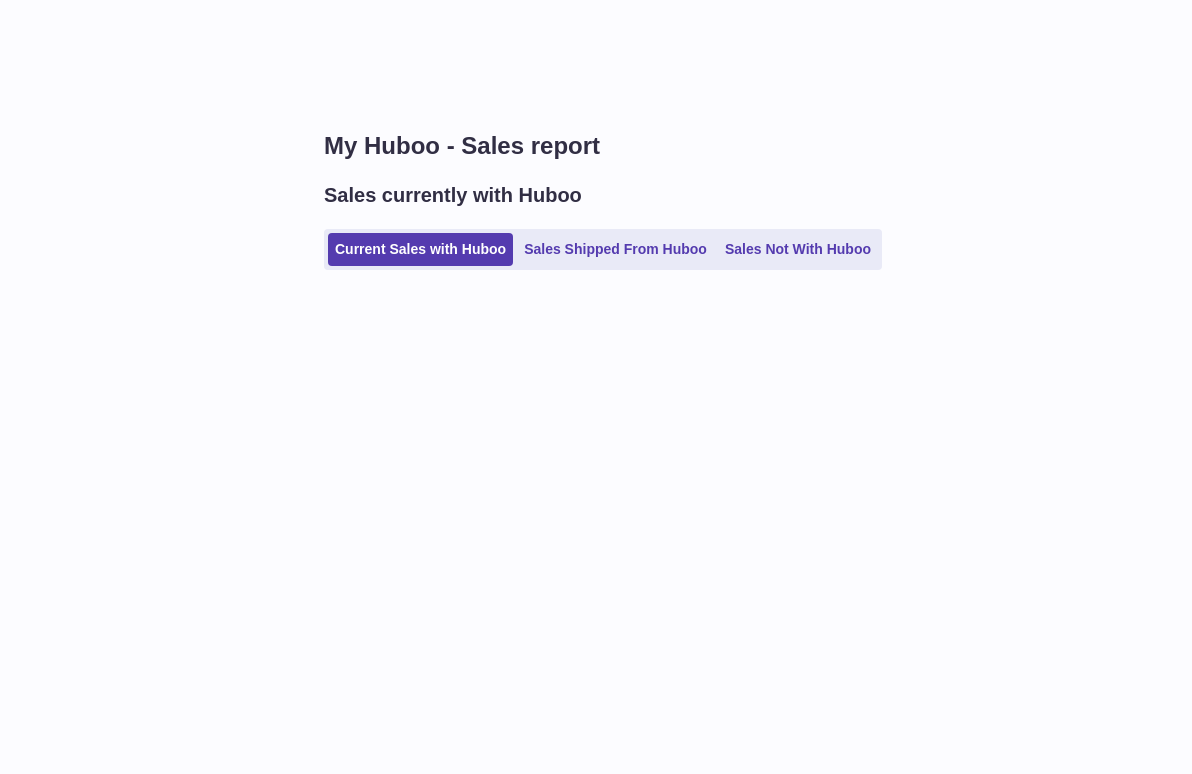 scroll, scrollTop: 0, scrollLeft: 0, axis: both 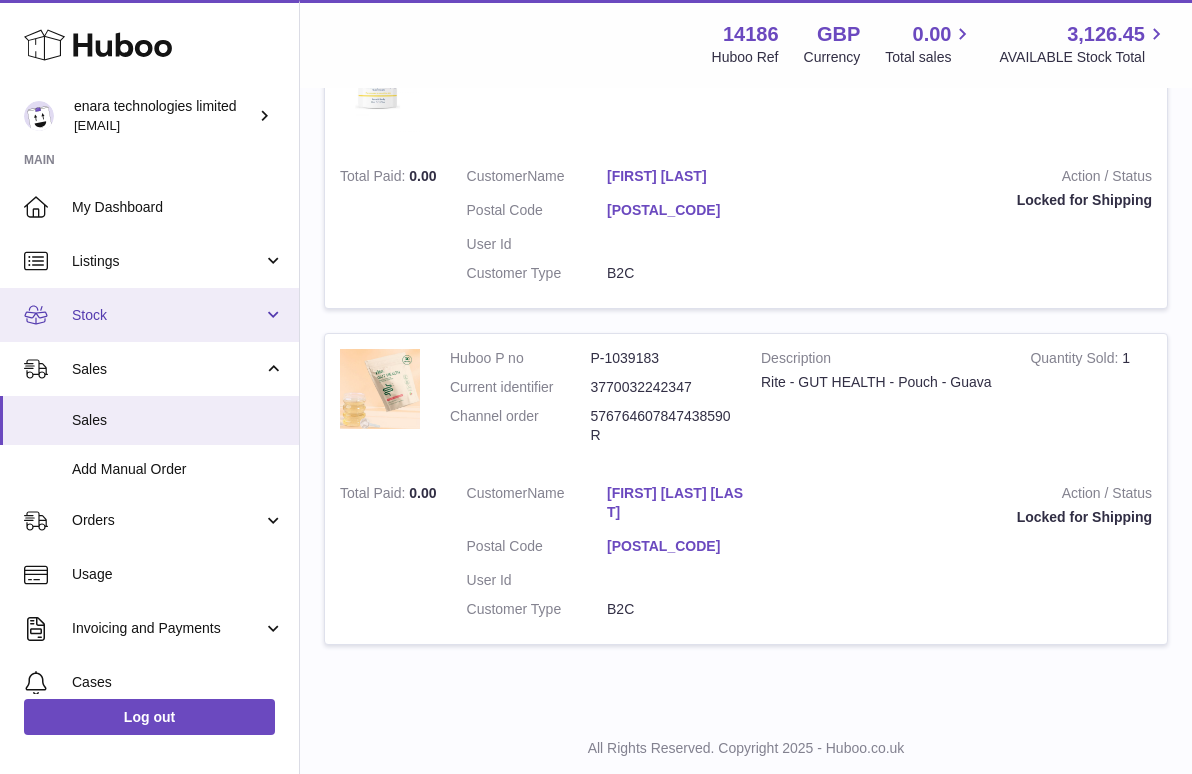 click on "Stock" at bounding box center (149, 315) 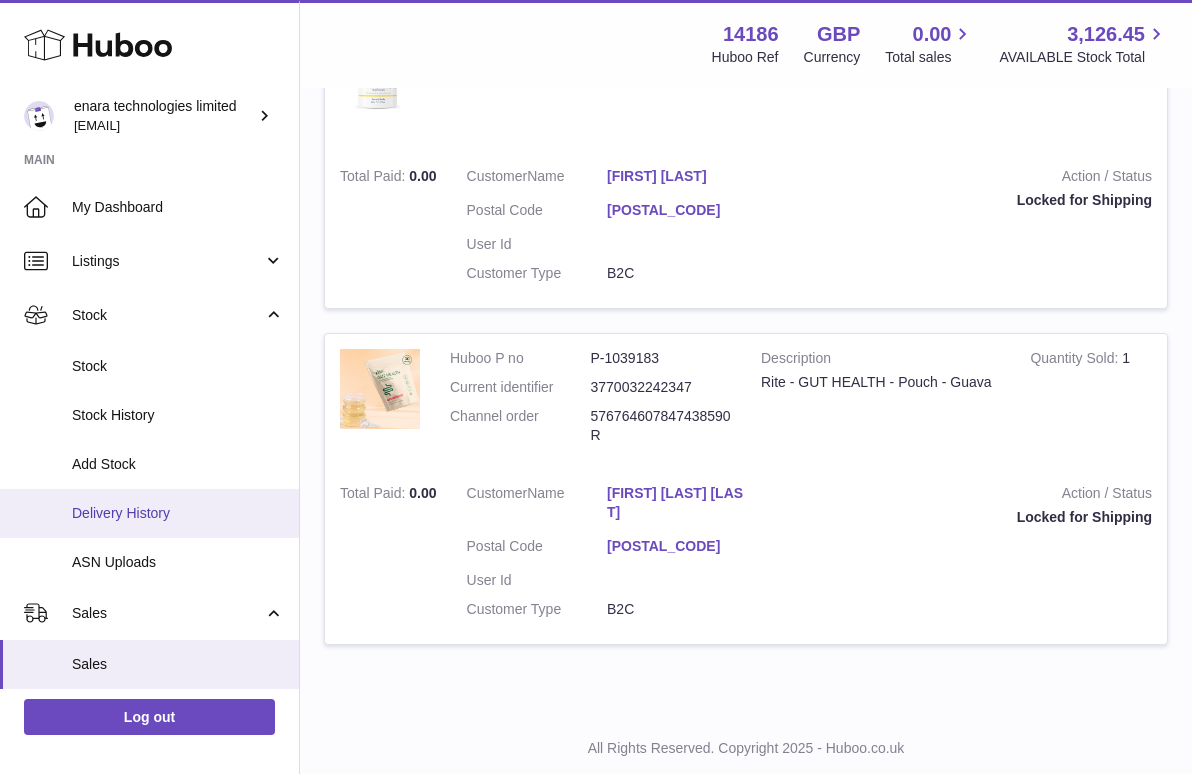 click on "Delivery History" at bounding box center [178, 513] 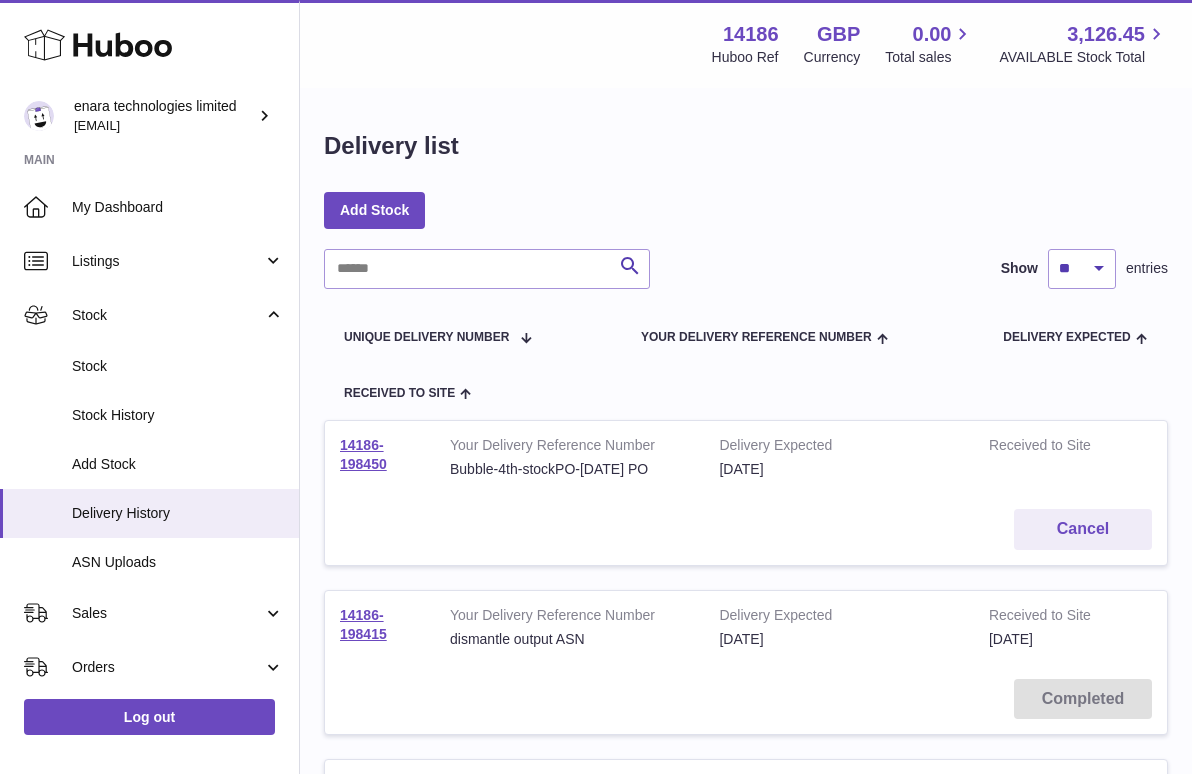 scroll, scrollTop: 504, scrollLeft: 0, axis: vertical 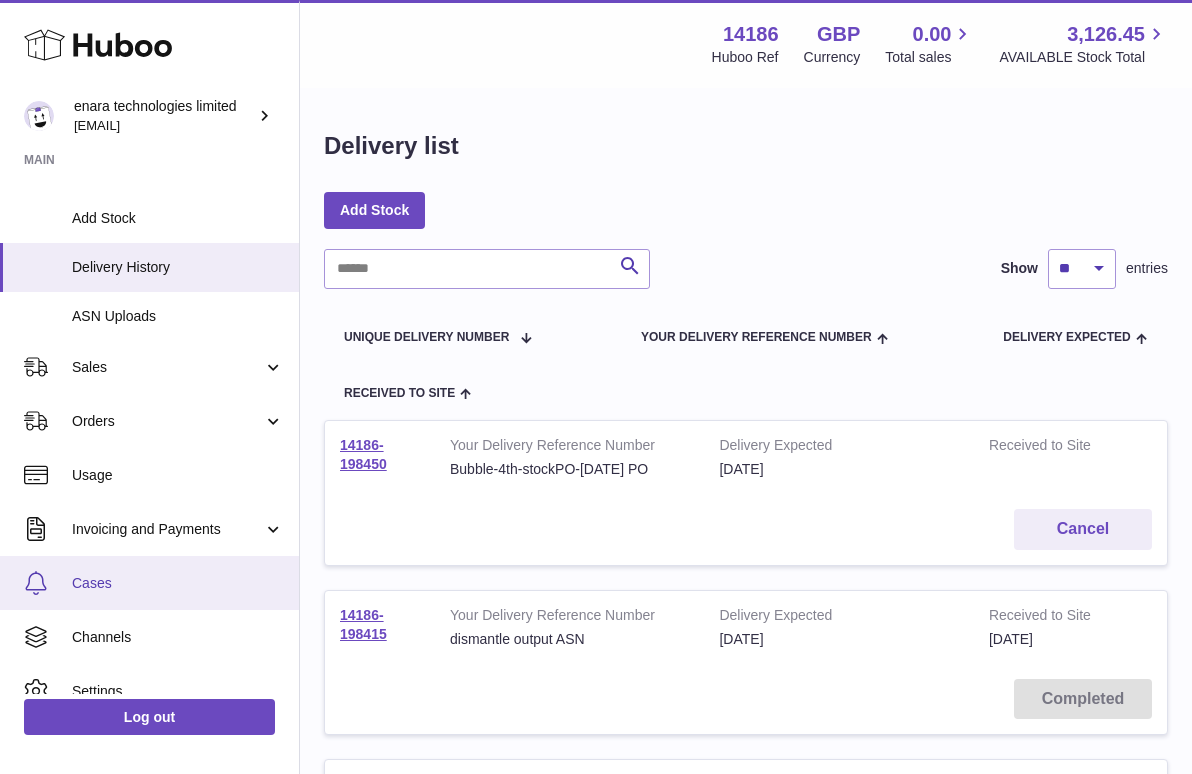 click on "Cases" at bounding box center (178, 583) 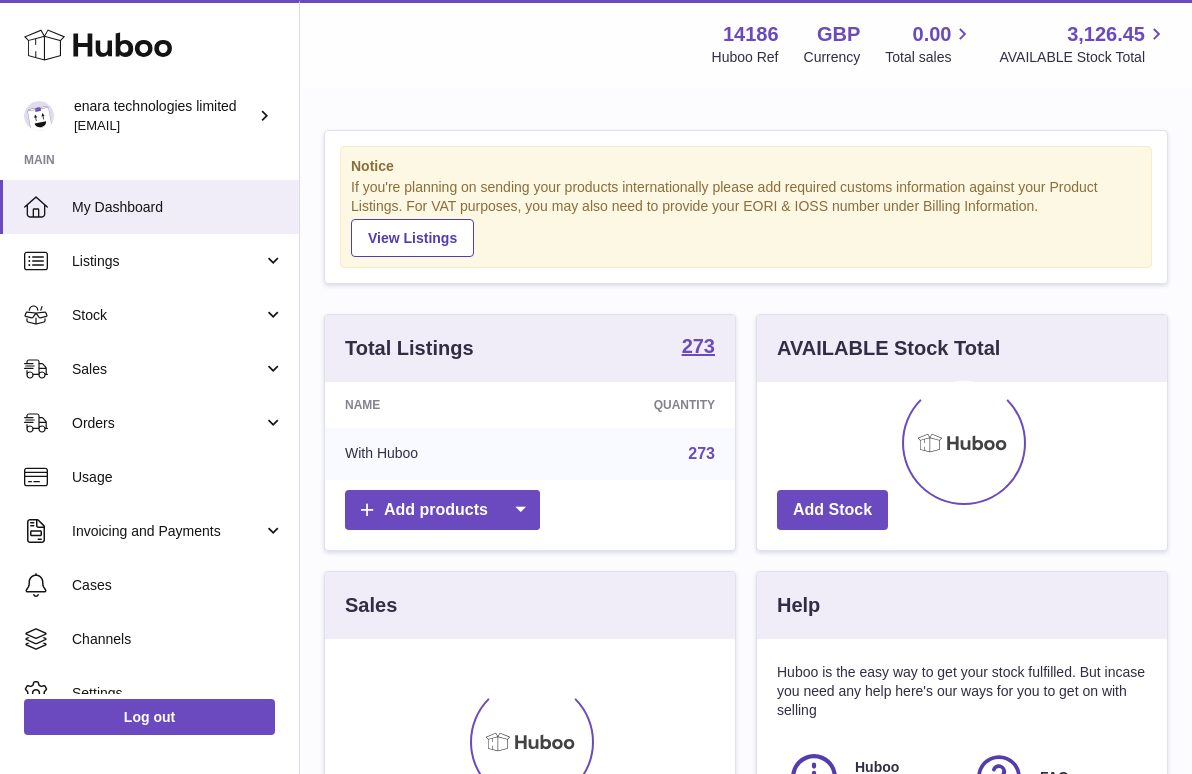 scroll, scrollTop: 0, scrollLeft: 0, axis: both 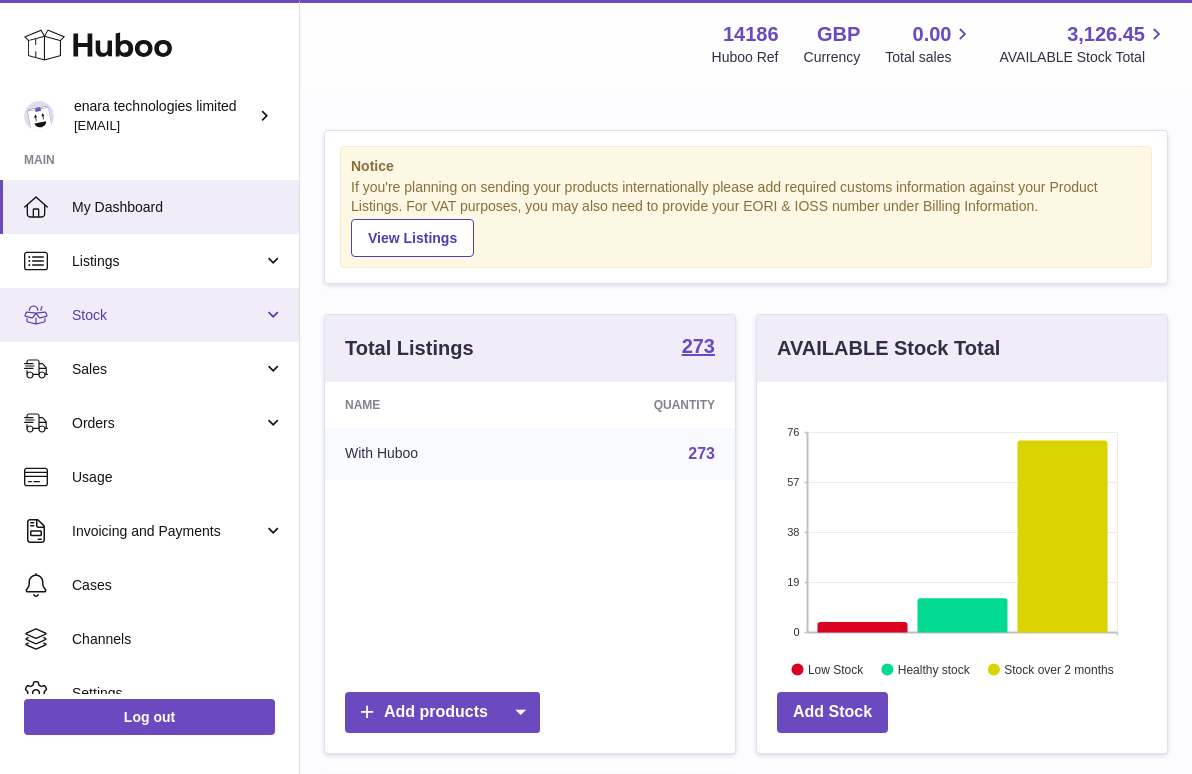 click on "Stock" at bounding box center [167, 315] 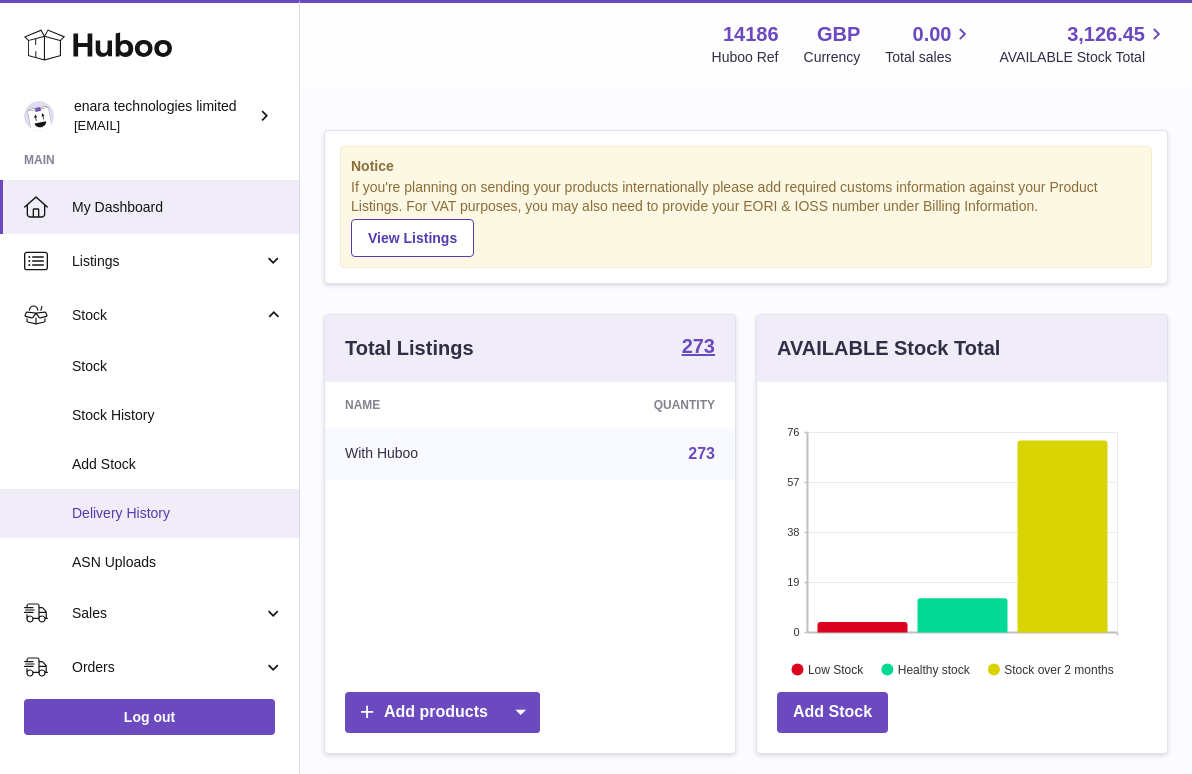 click on "Delivery History" at bounding box center (178, 513) 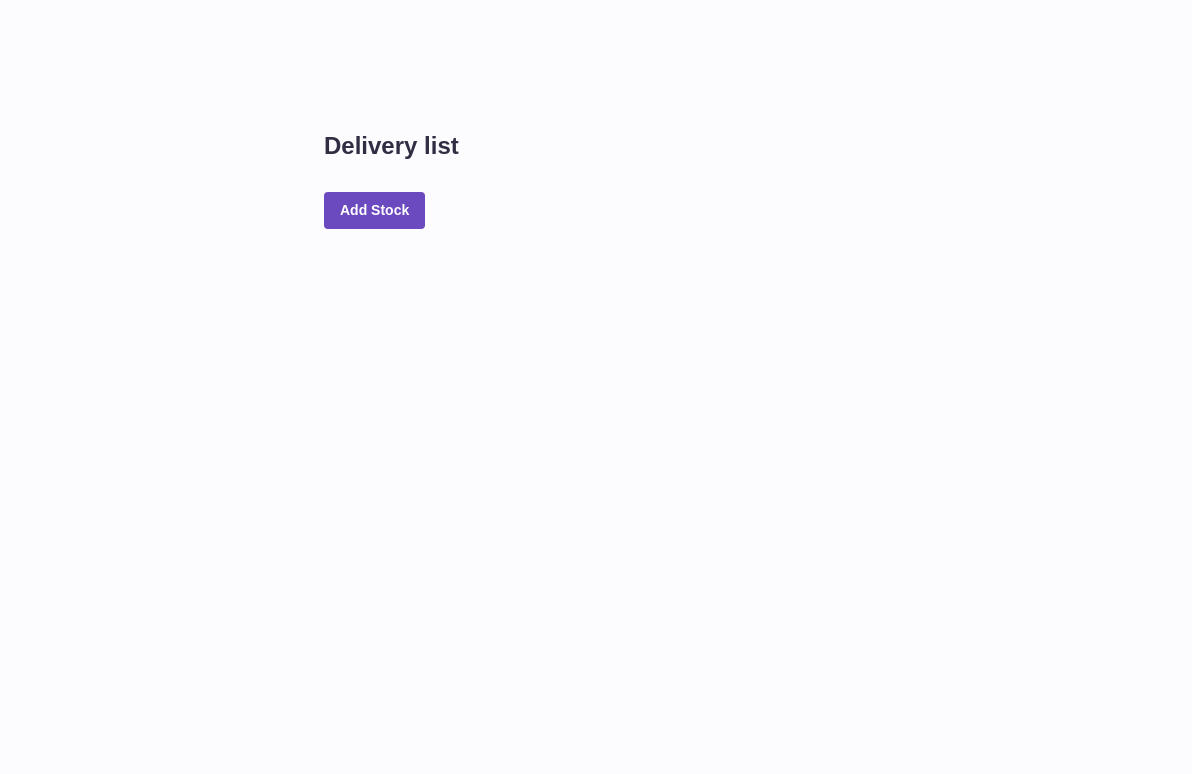 scroll, scrollTop: 0, scrollLeft: 0, axis: both 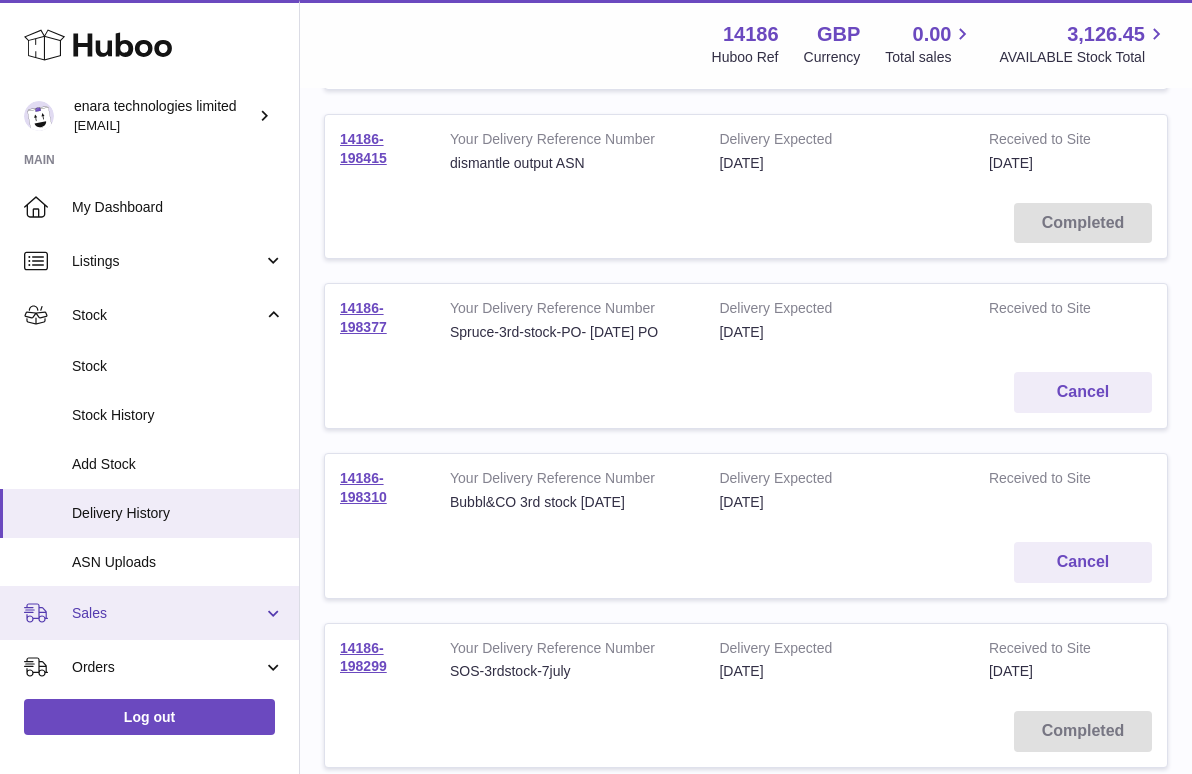 click on "Sales" at bounding box center (167, 613) 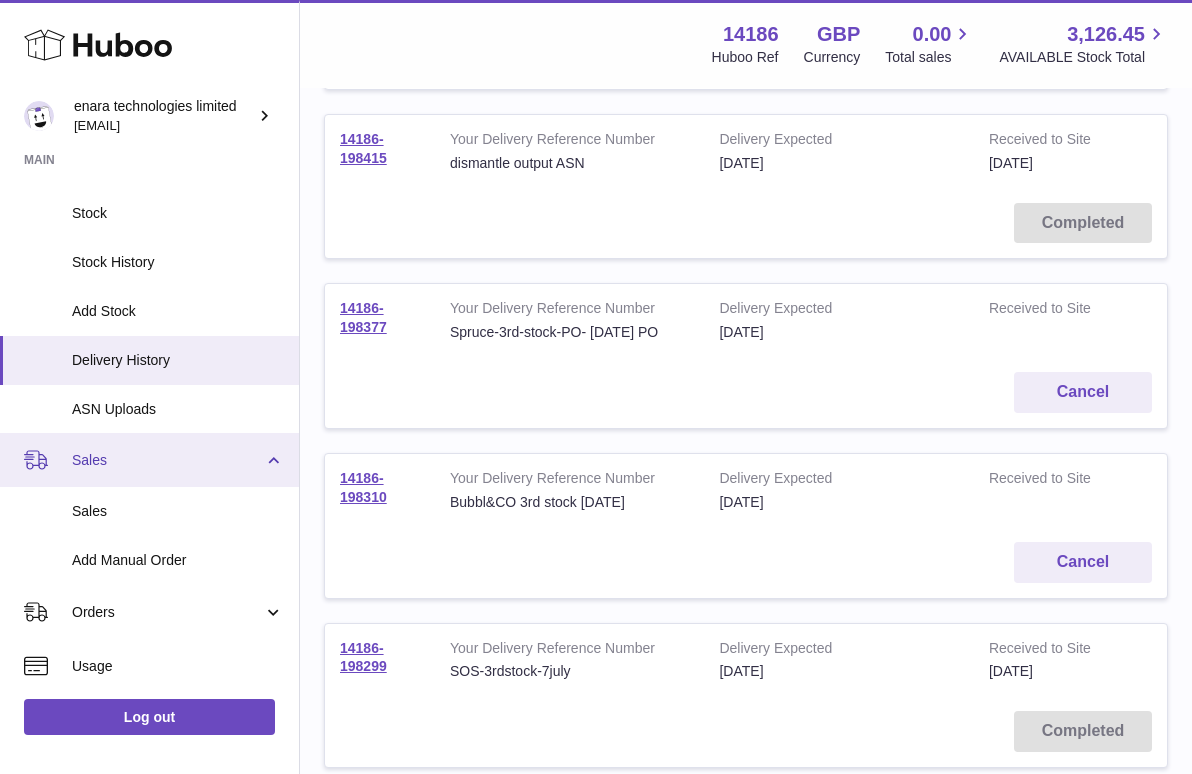 scroll, scrollTop: 300, scrollLeft: 0, axis: vertical 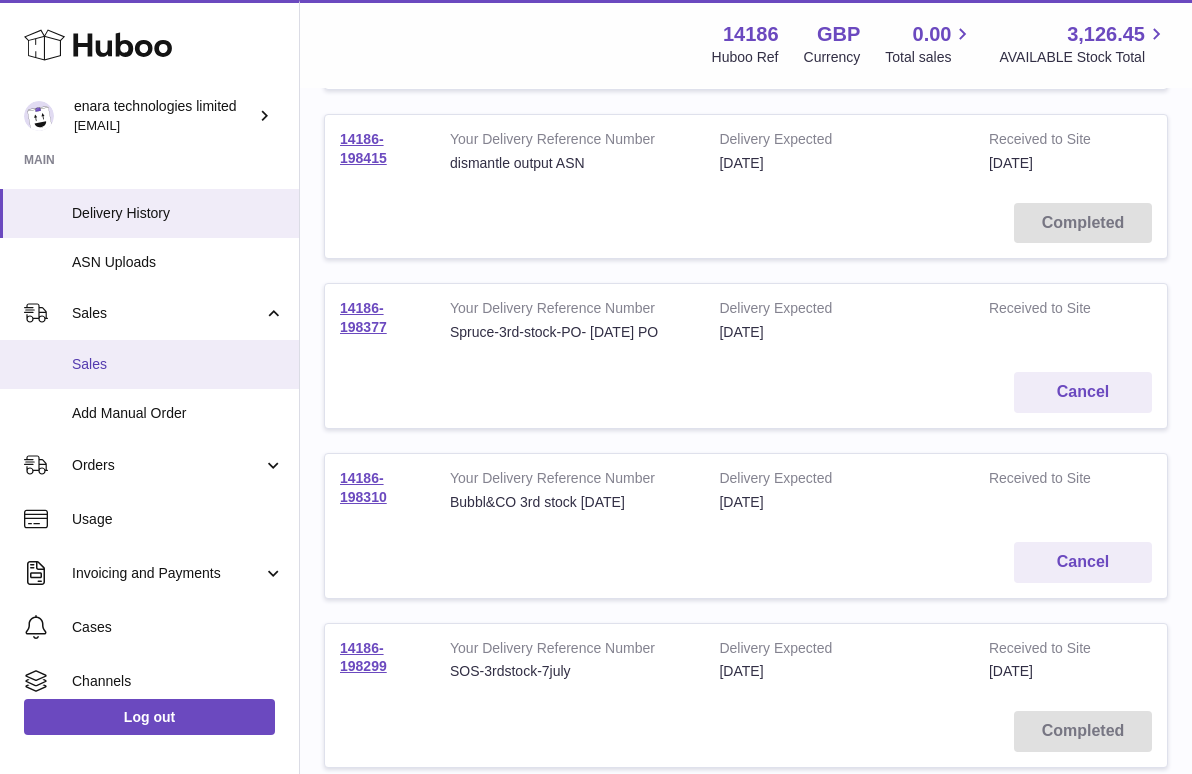 click on "Sales" at bounding box center [178, 364] 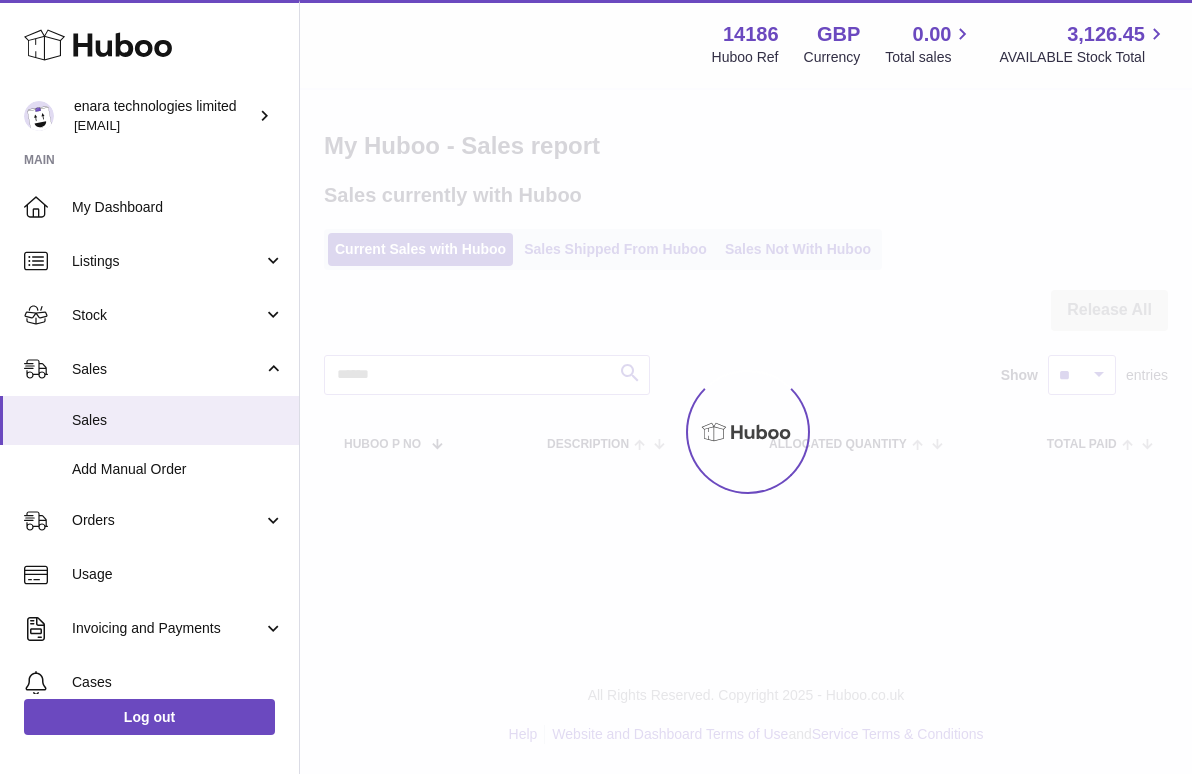 scroll, scrollTop: 0, scrollLeft: 0, axis: both 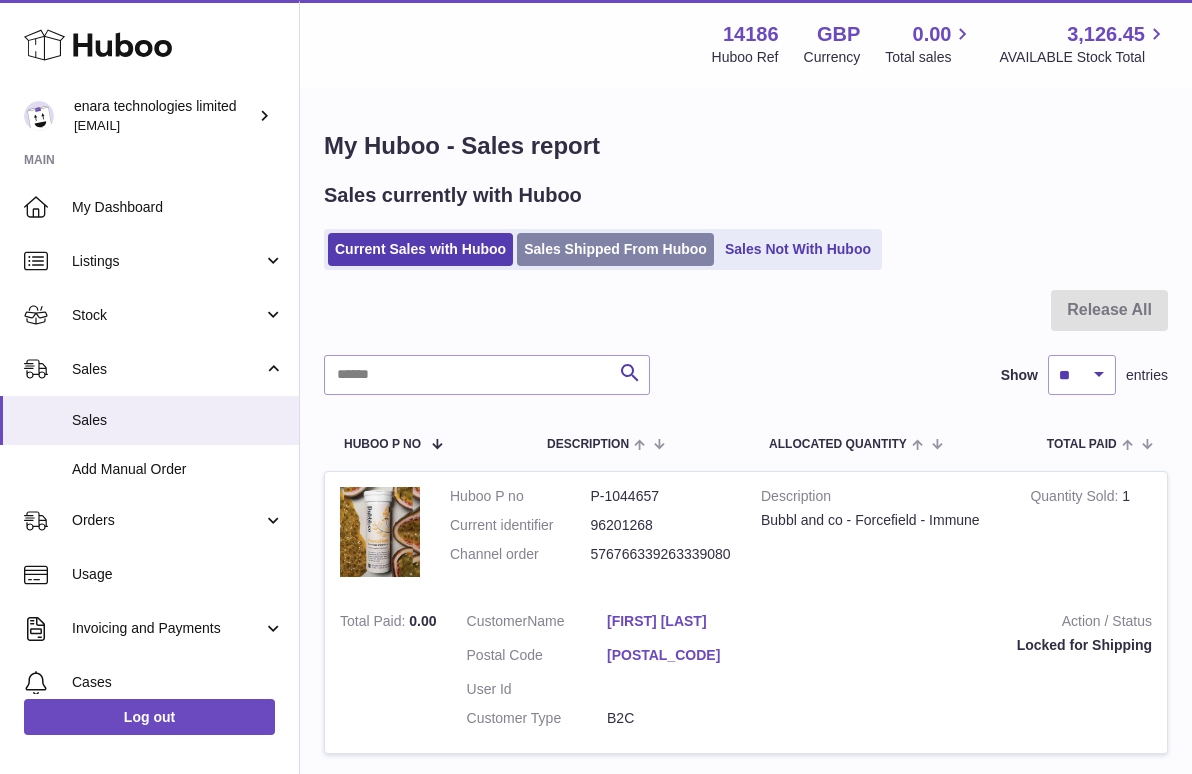 click on "Sales Shipped From Huboo" at bounding box center [615, 249] 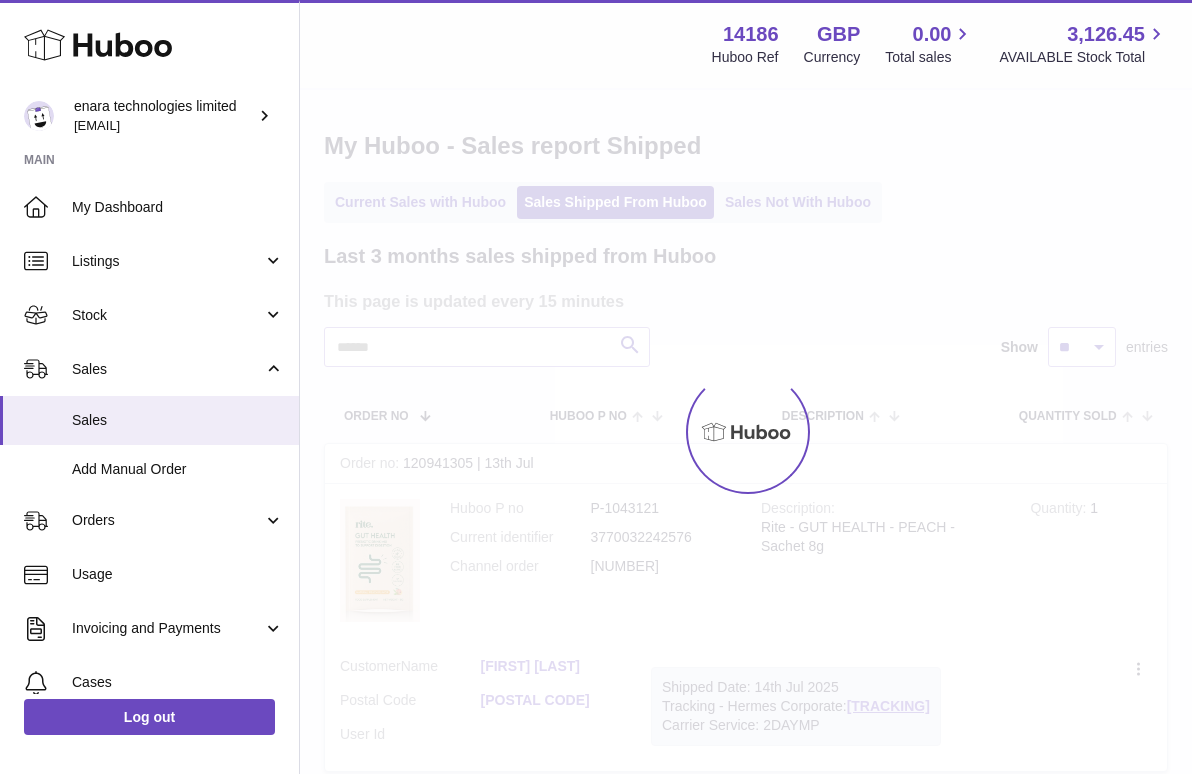 scroll, scrollTop: 0, scrollLeft: 0, axis: both 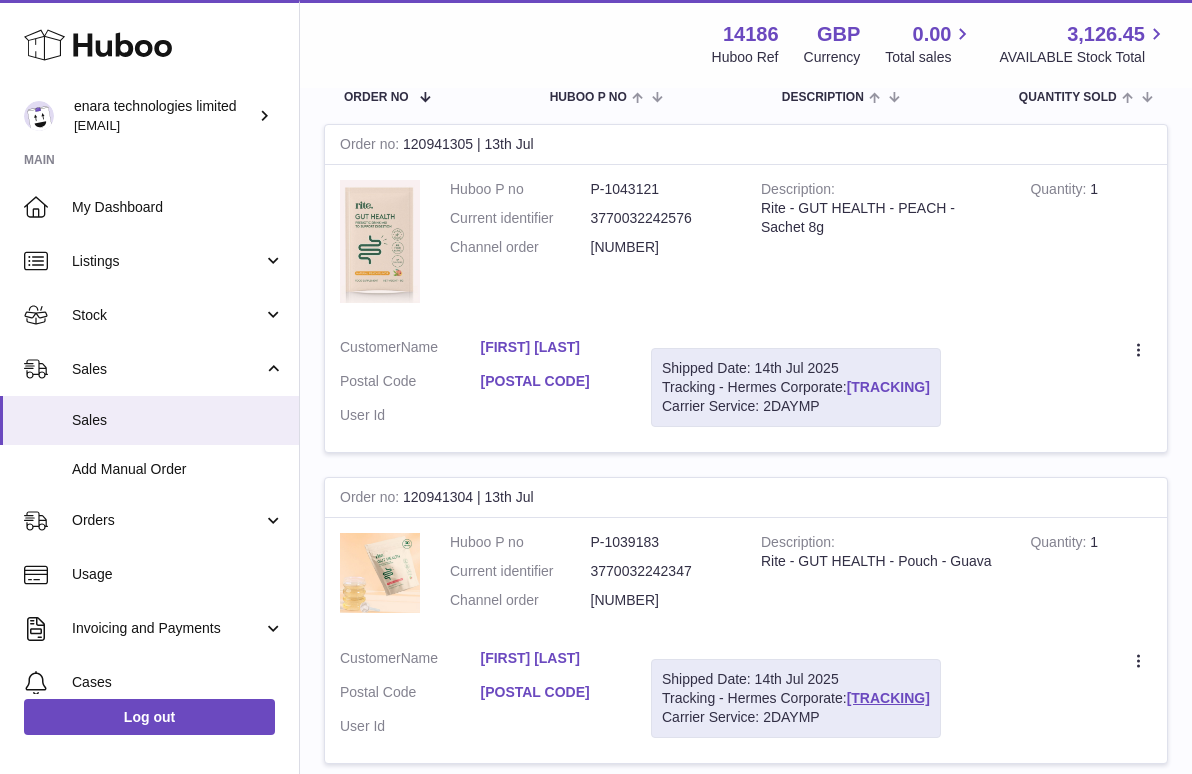 drag, startPoint x: 983, startPoint y: 381, endPoint x: 854, endPoint y: 387, distance: 129.13947 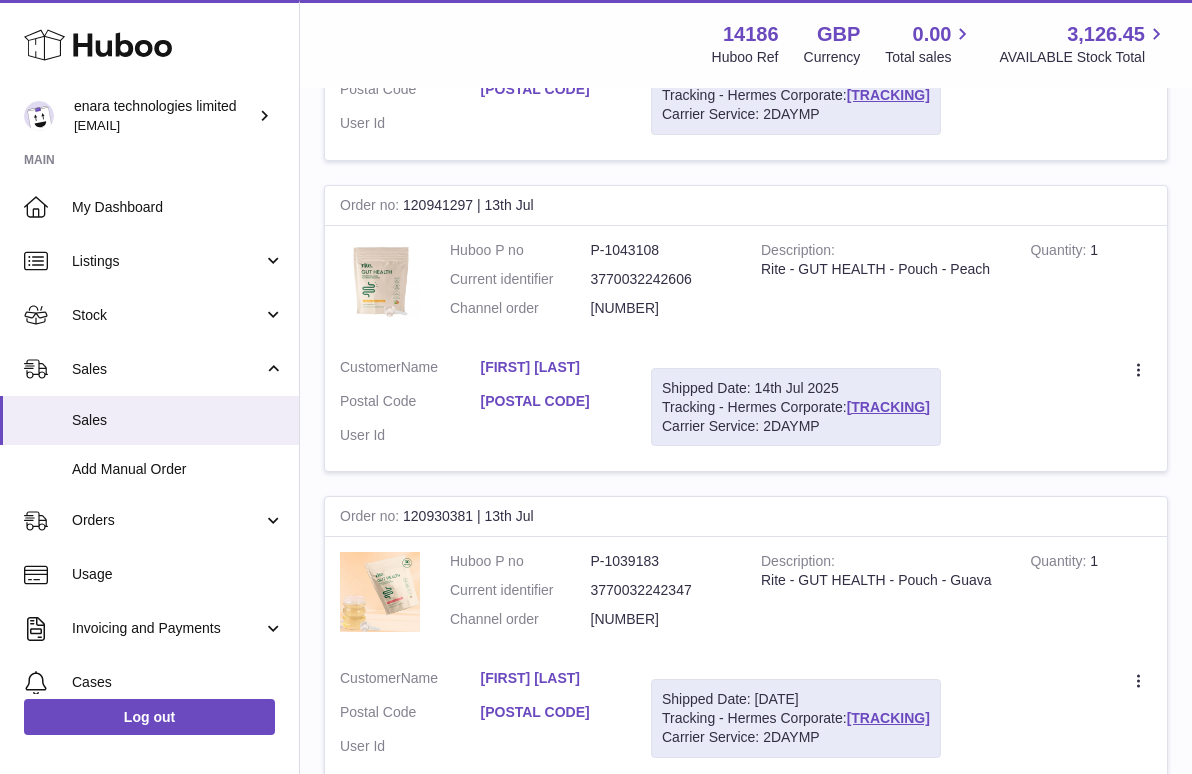 scroll, scrollTop: 922, scrollLeft: 0, axis: vertical 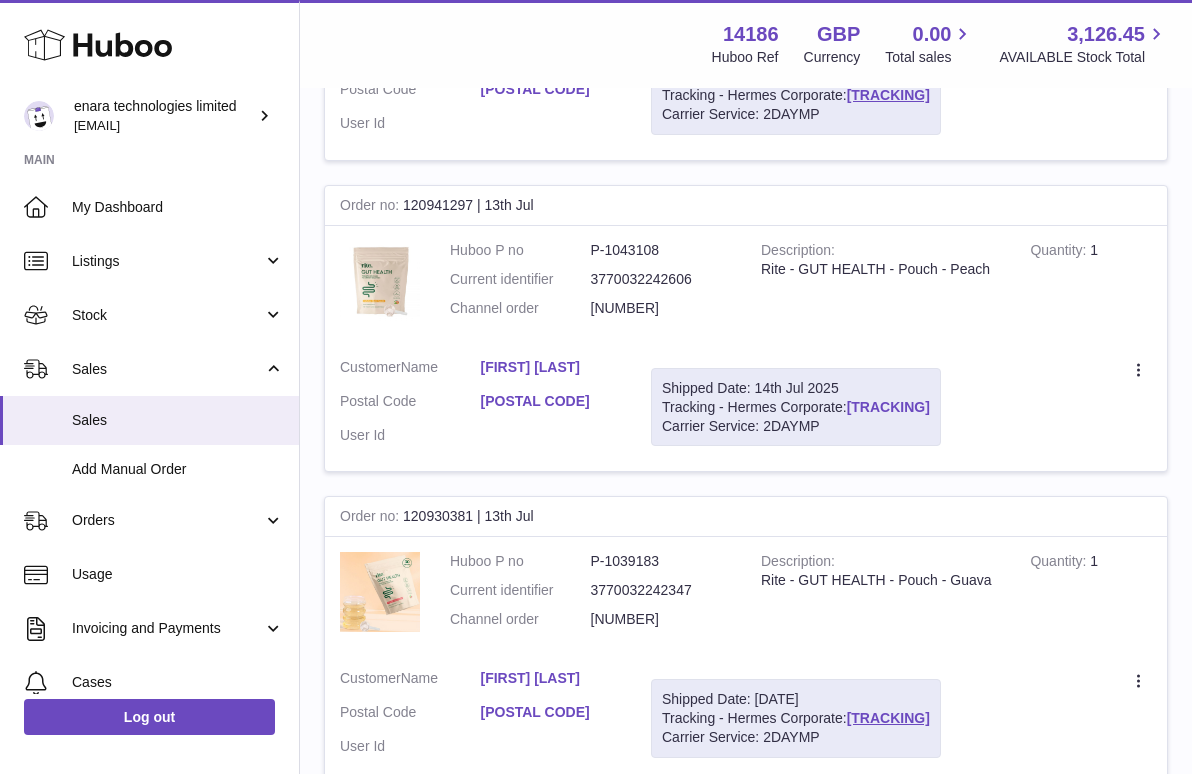 drag, startPoint x: 986, startPoint y: 385, endPoint x: 852, endPoint y: 385, distance: 134 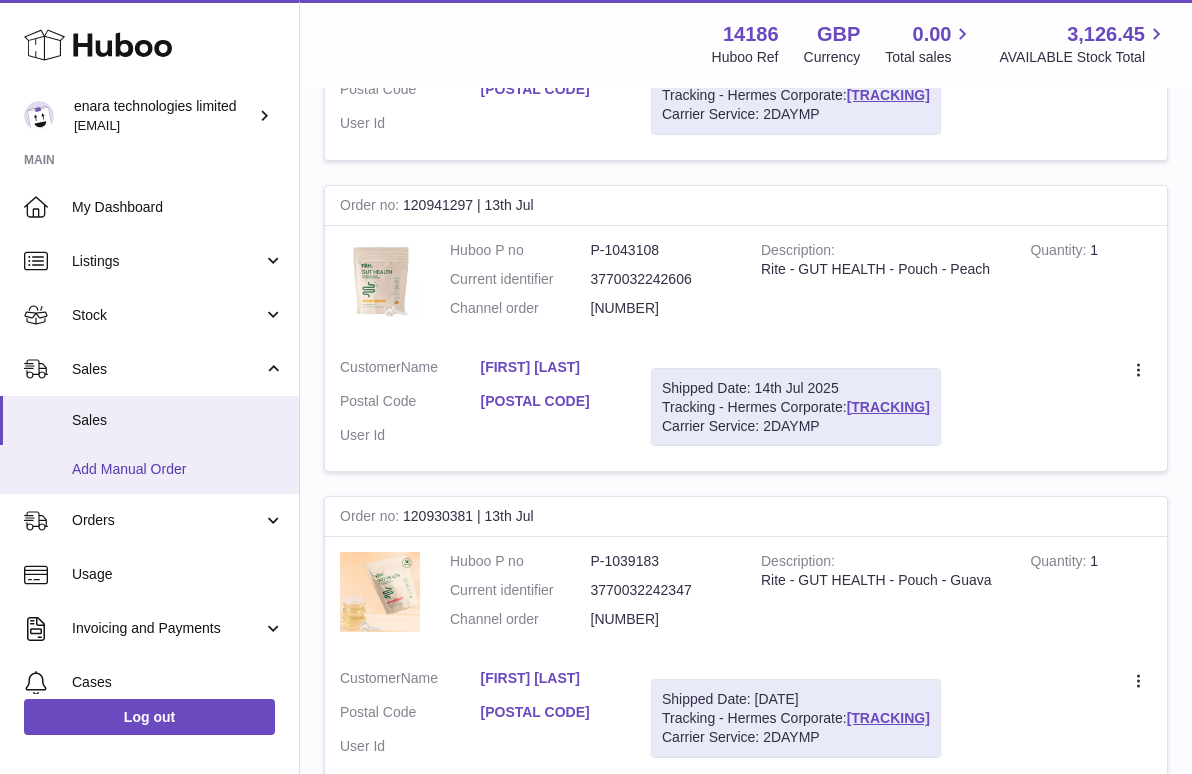 click on "Add Manual Order" at bounding box center [178, 469] 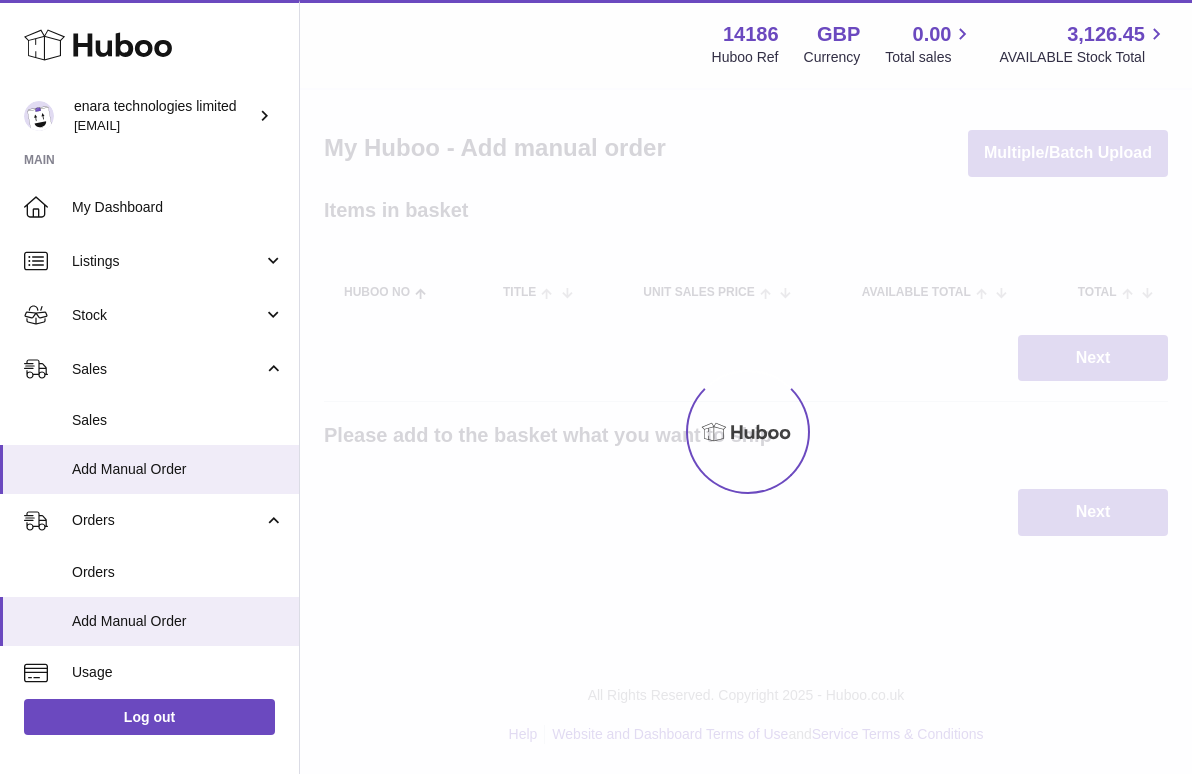 scroll, scrollTop: 0, scrollLeft: 0, axis: both 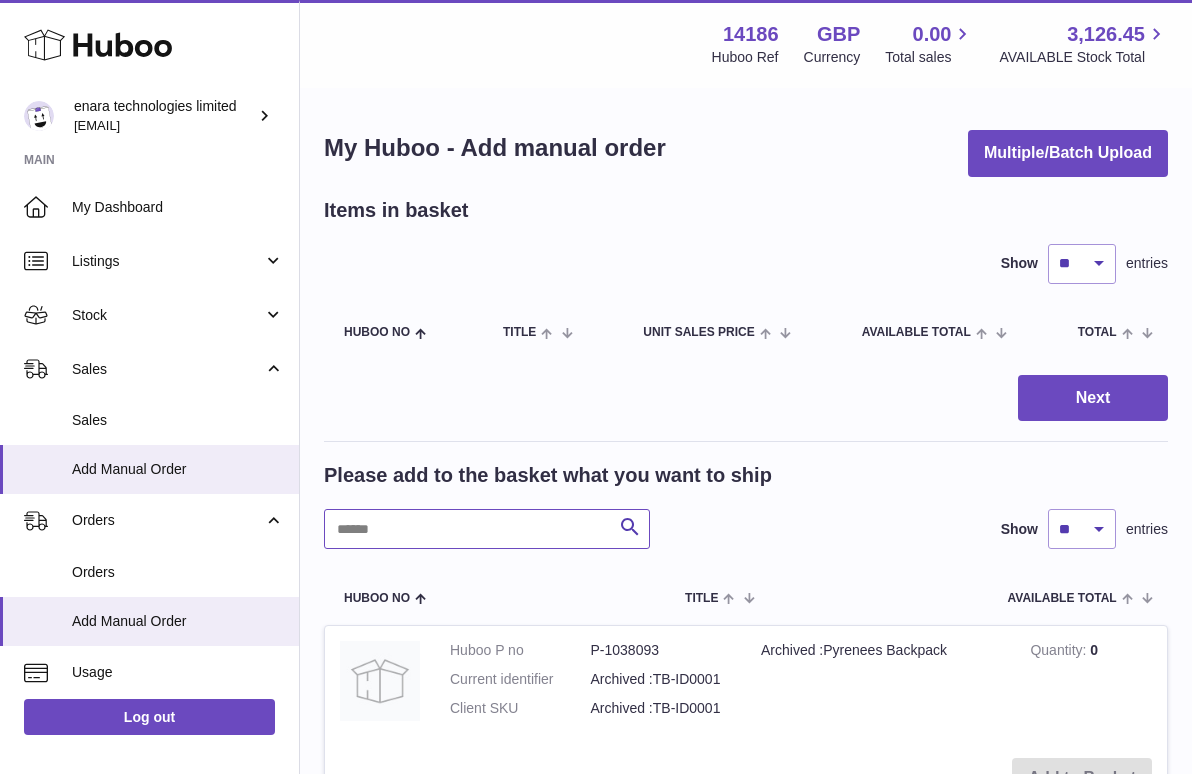 click at bounding box center (487, 529) 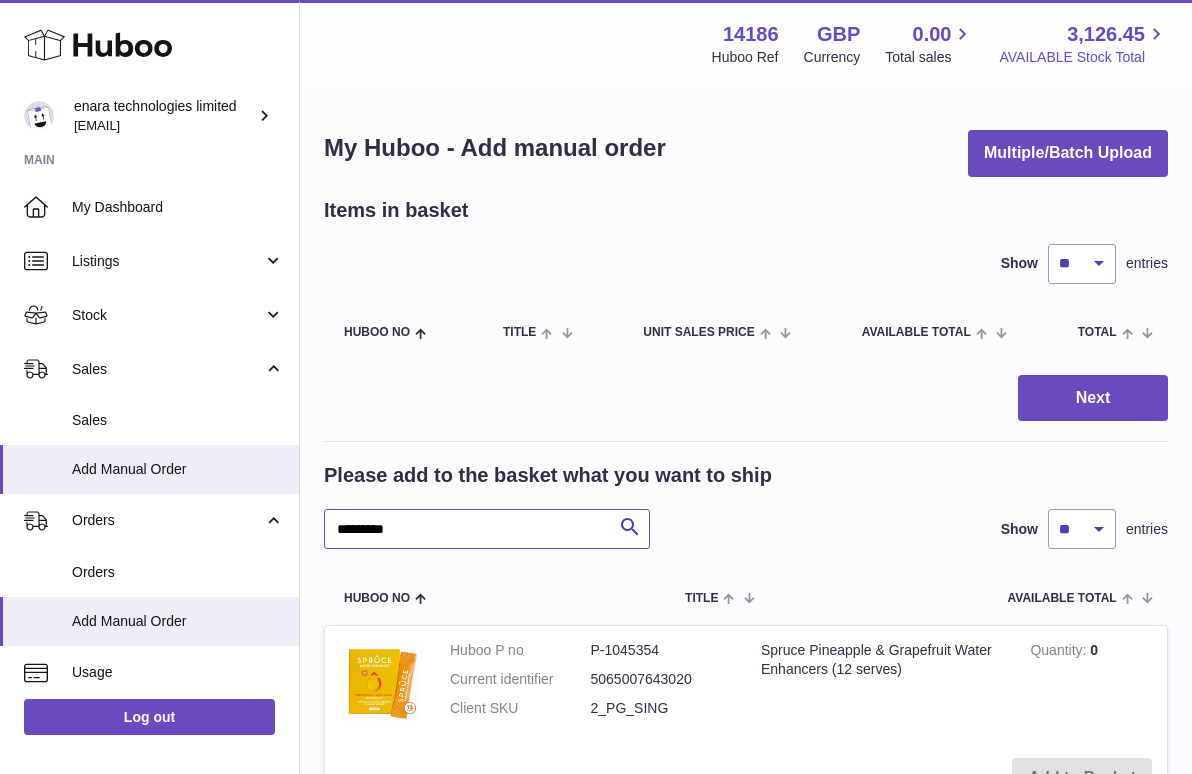 scroll, scrollTop: 0, scrollLeft: 0, axis: both 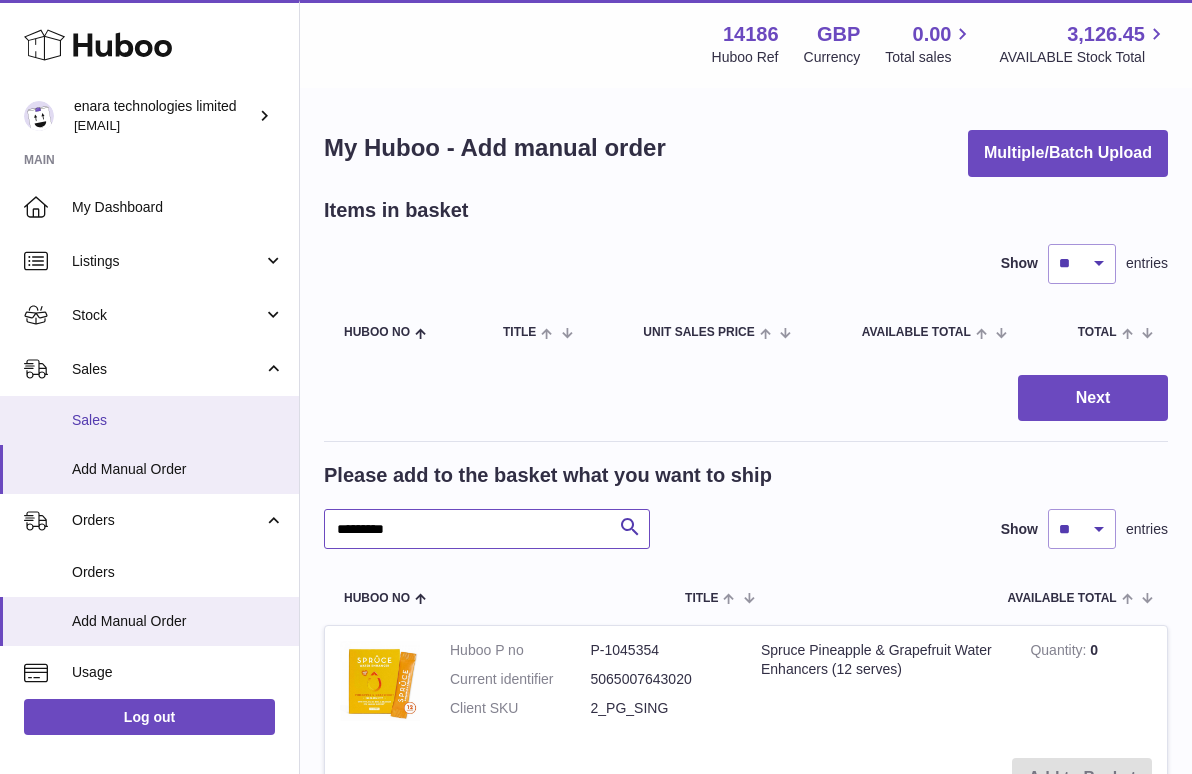 type on "*********" 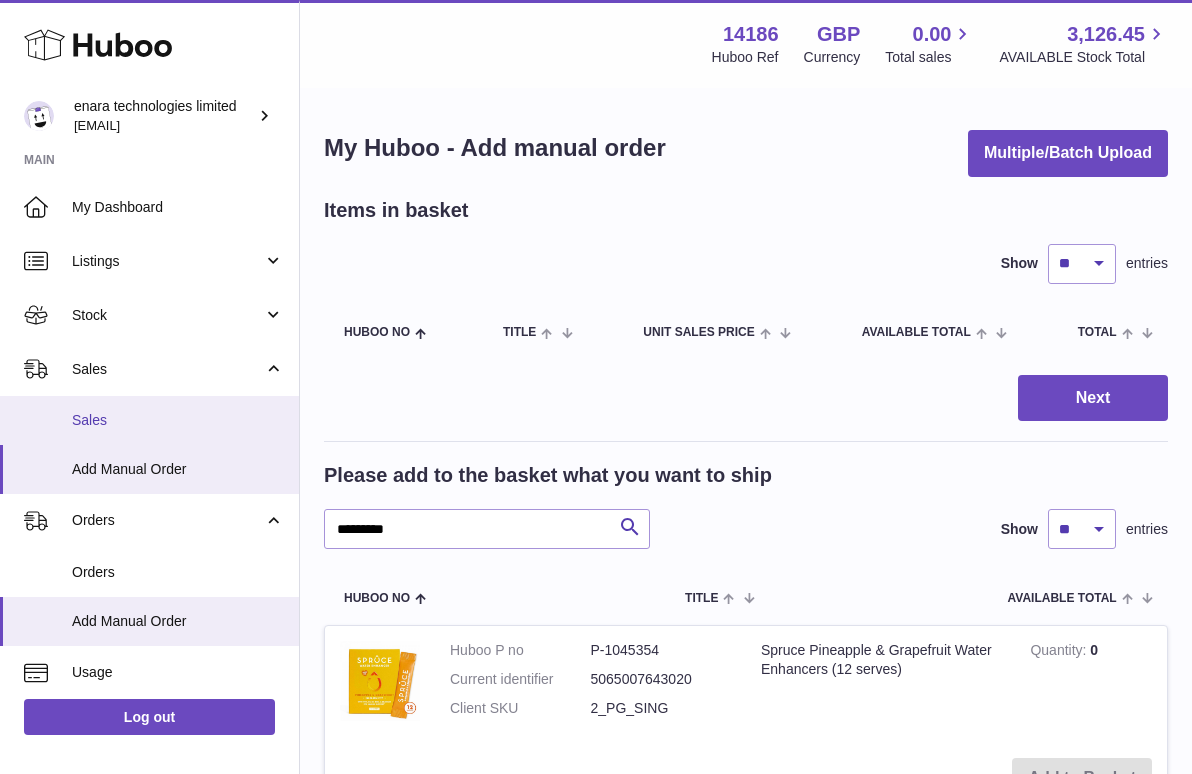 click on "Sales" at bounding box center (178, 420) 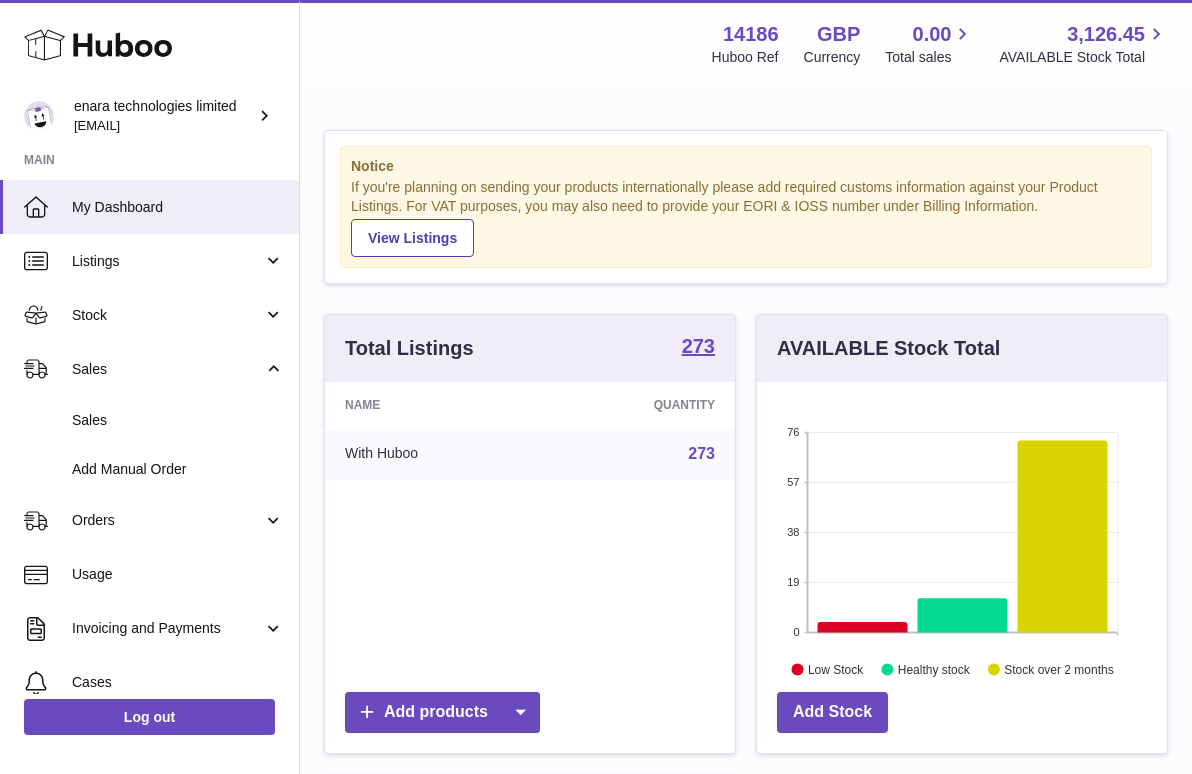 scroll, scrollTop: 0, scrollLeft: 0, axis: both 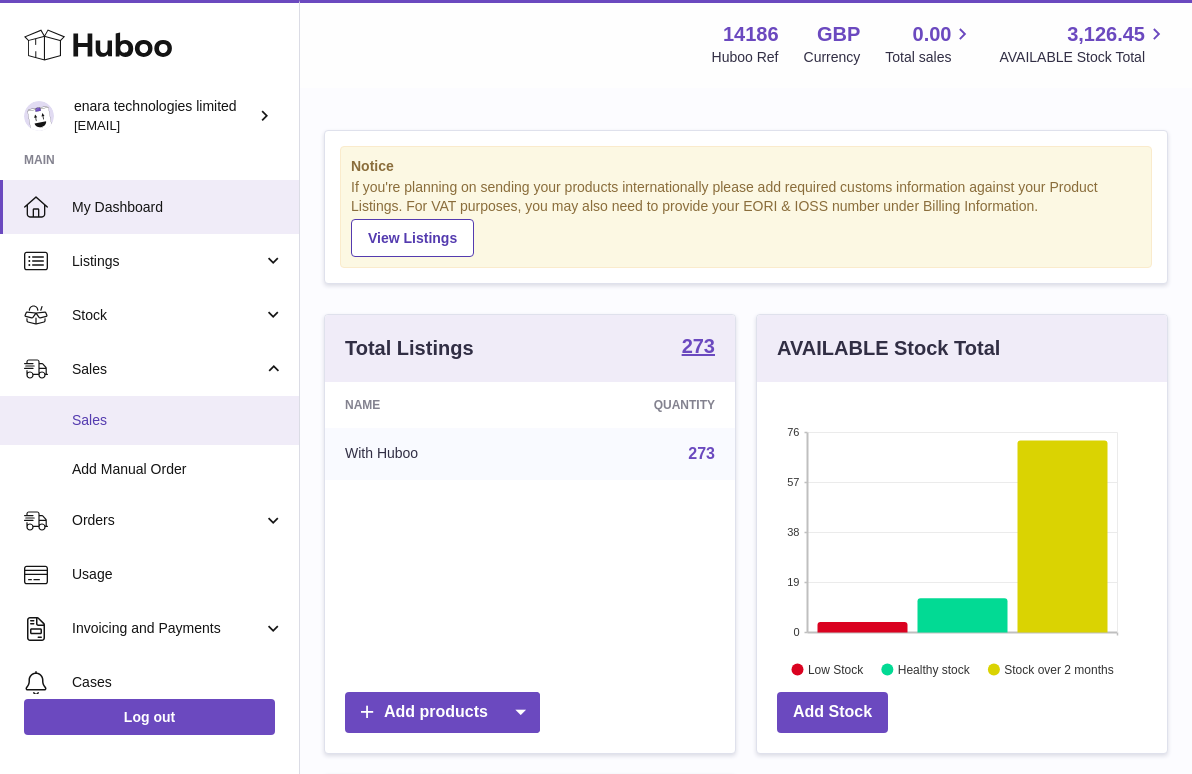 click on "Sales" at bounding box center [178, 420] 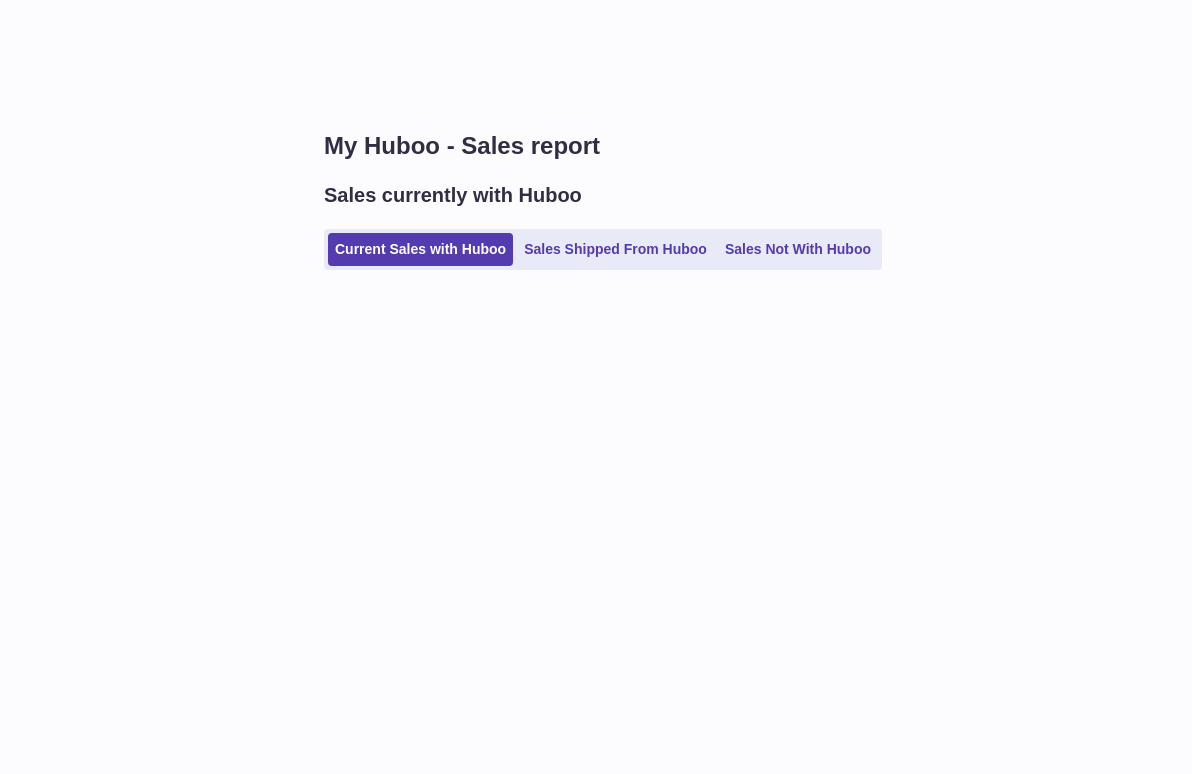 scroll, scrollTop: 0, scrollLeft: 0, axis: both 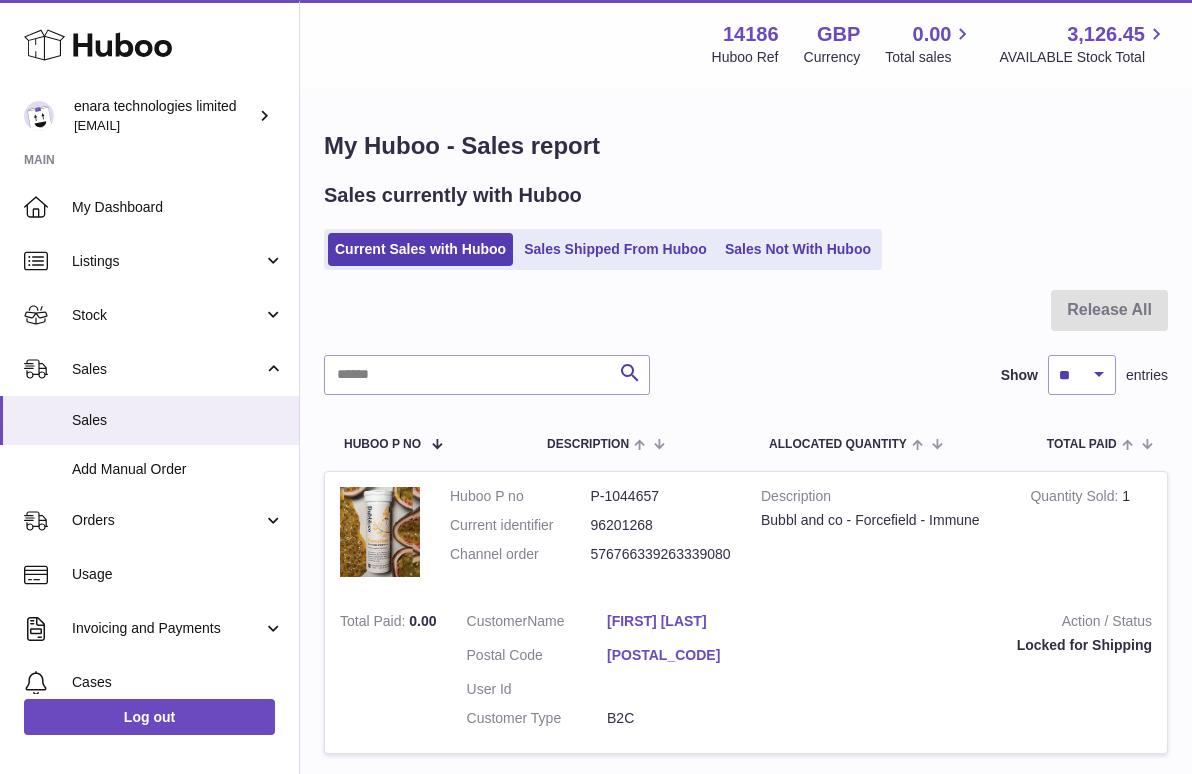 click on "My Huboo - Sales report" at bounding box center [746, 146] 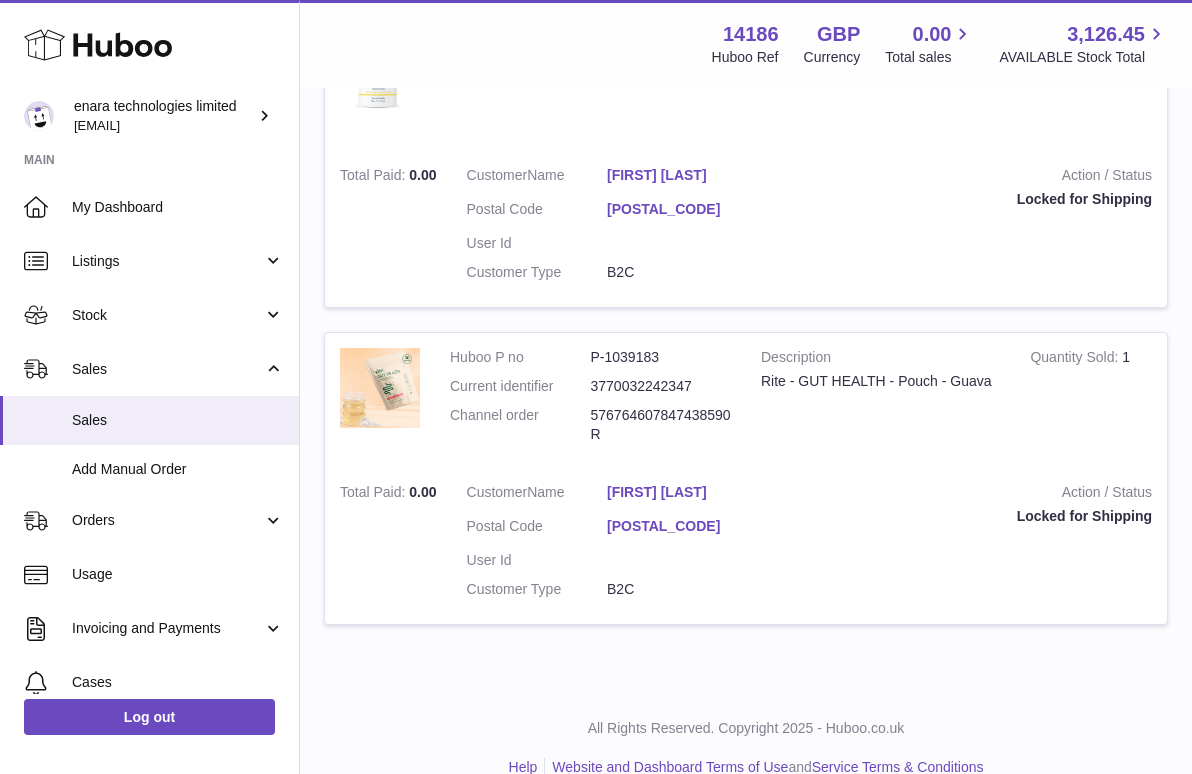 scroll, scrollTop: 1400, scrollLeft: 0, axis: vertical 